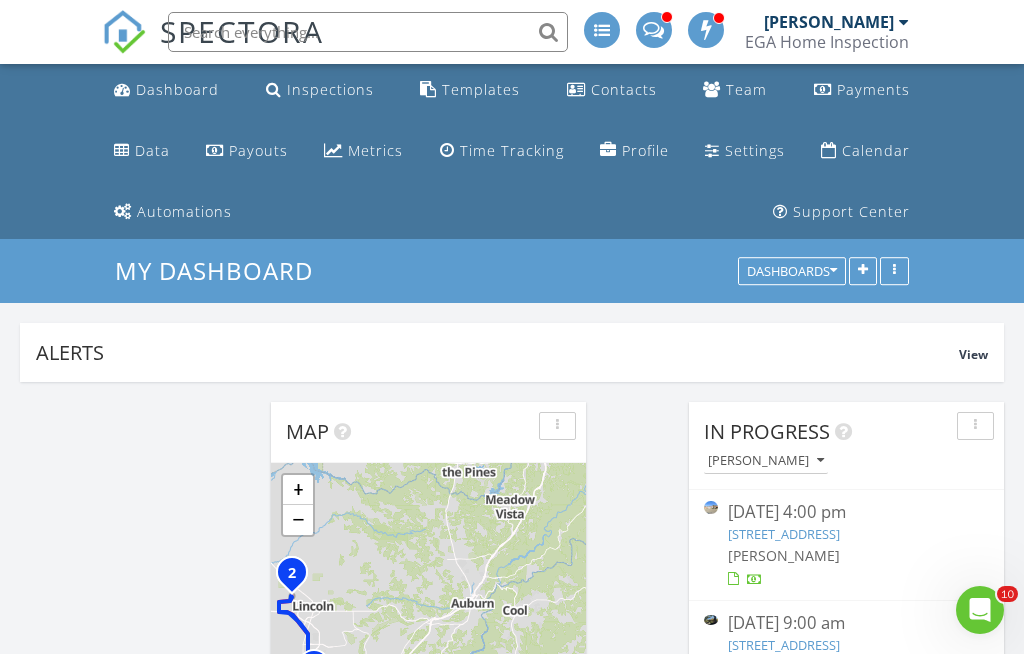 scroll, scrollTop: 1985, scrollLeft: 0, axis: vertical 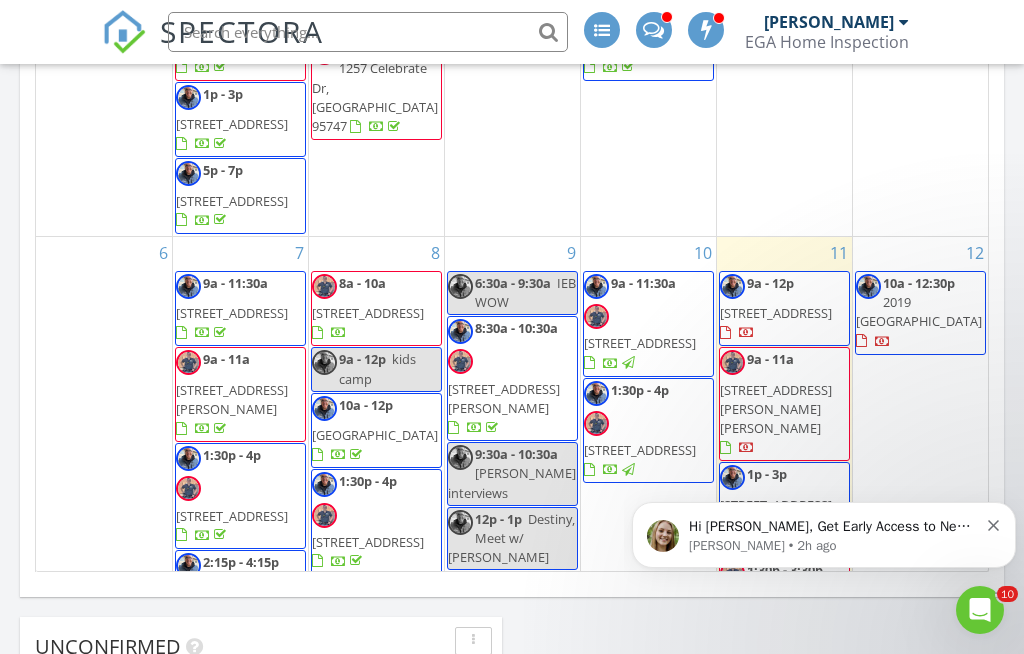 click on "Megan • 2h ago" at bounding box center [833, 546] 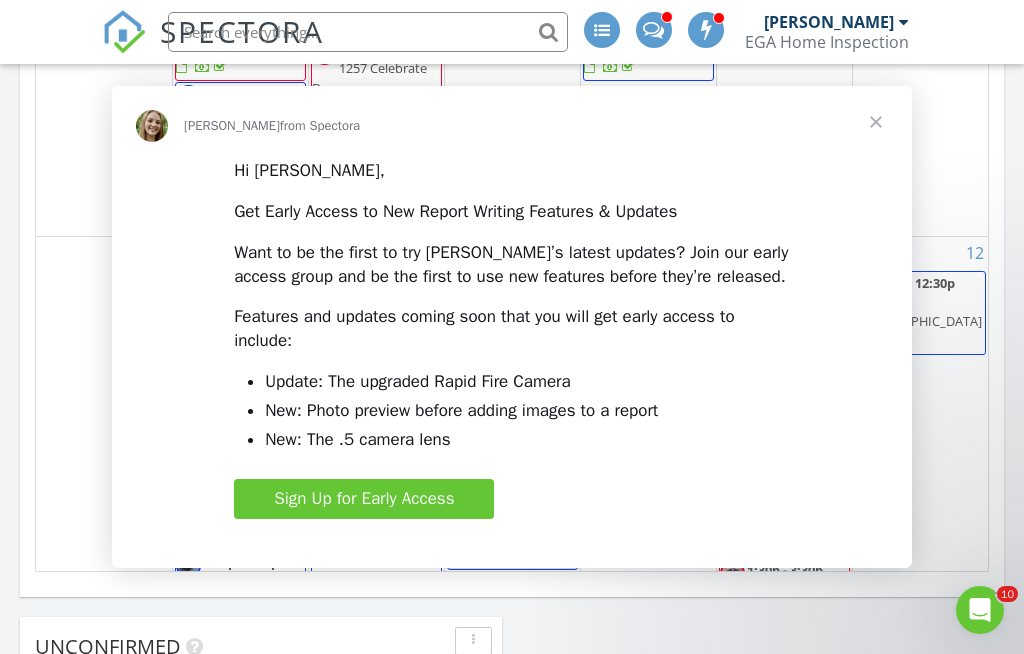 scroll, scrollTop: 0, scrollLeft: 0, axis: both 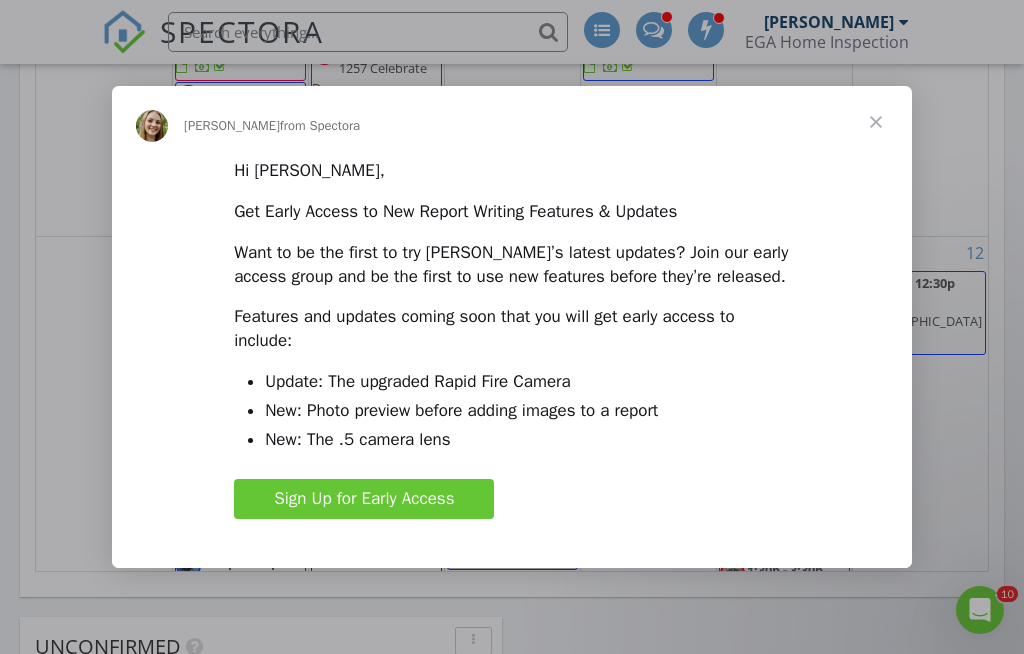 click at bounding box center (876, 122) 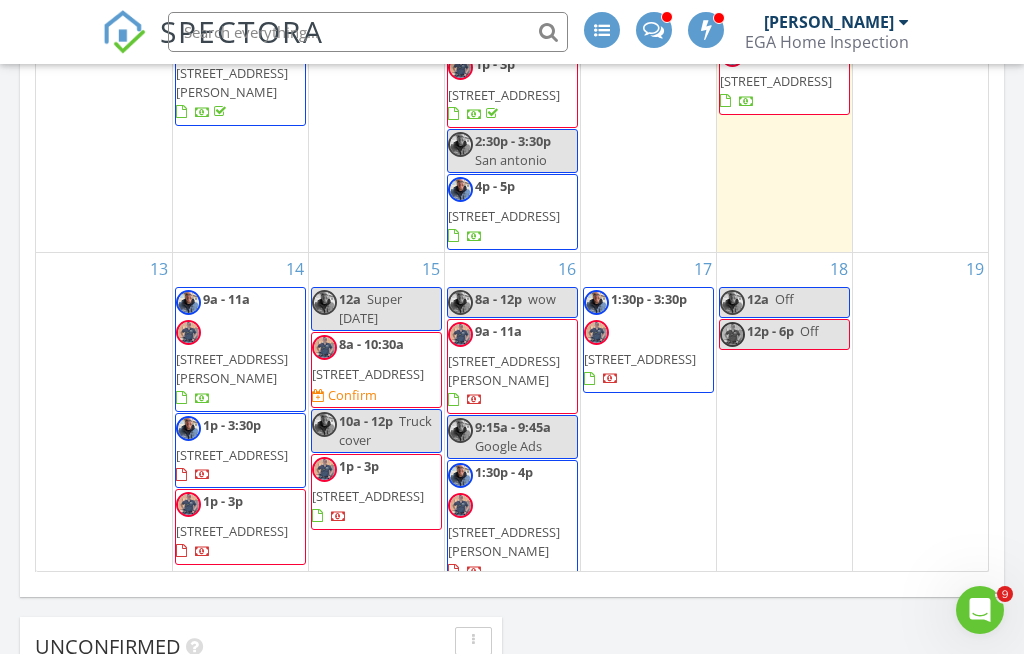 scroll, scrollTop: 527, scrollLeft: 0, axis: vertical 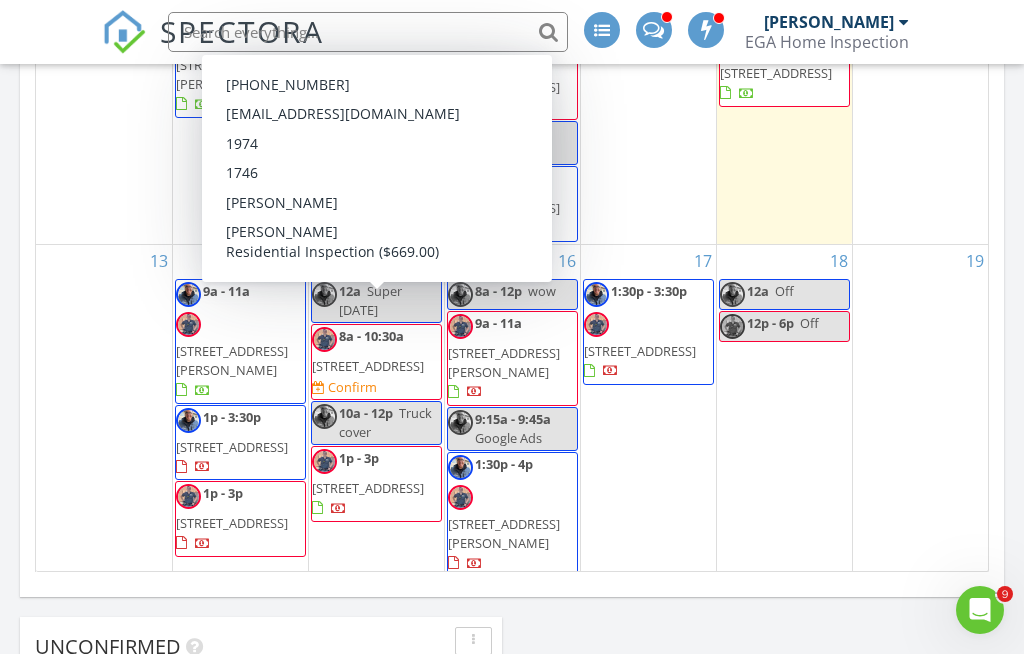 click on "6417 Monteverde Ln, Citrus Heights 95621" at bounding box center [368, 366] 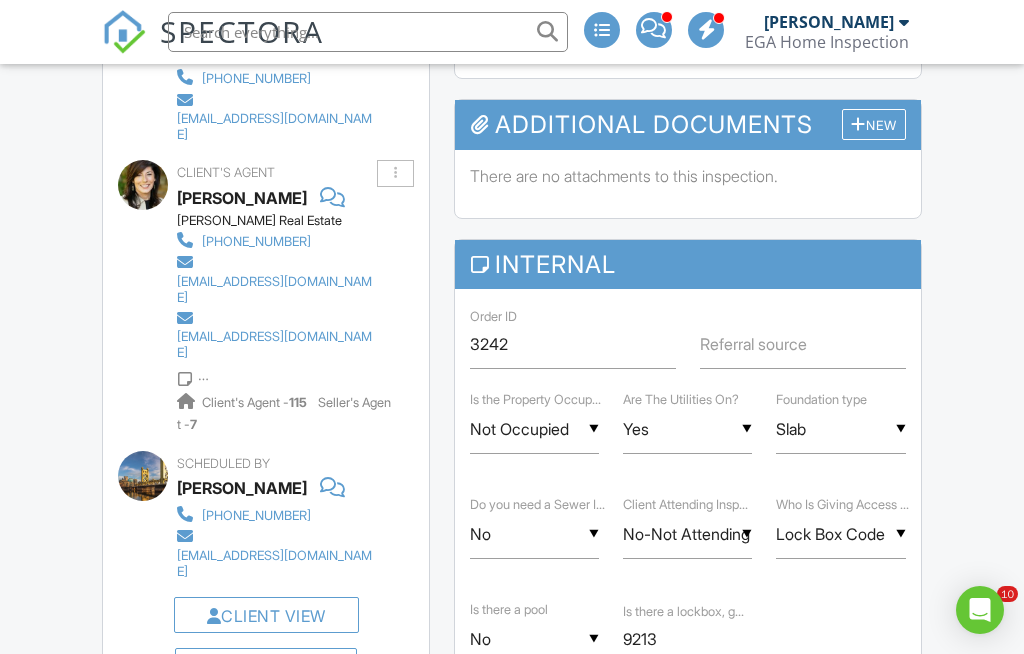 scroll, scrollTop: 77, scrollLeft: 0, axis: vertical 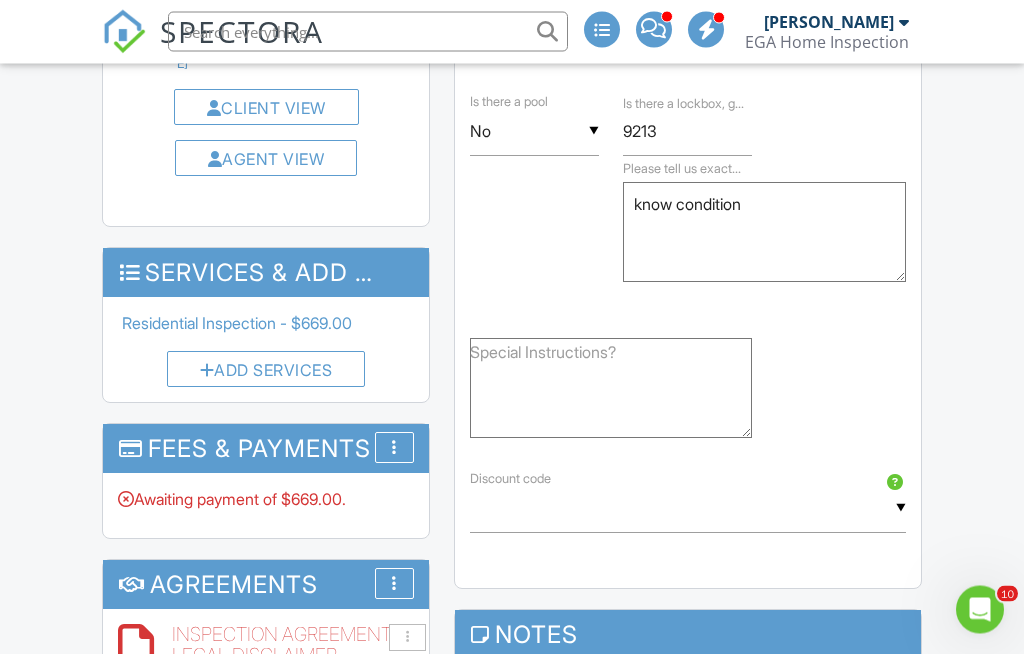 click on "More" at bounding box center (394, 448) 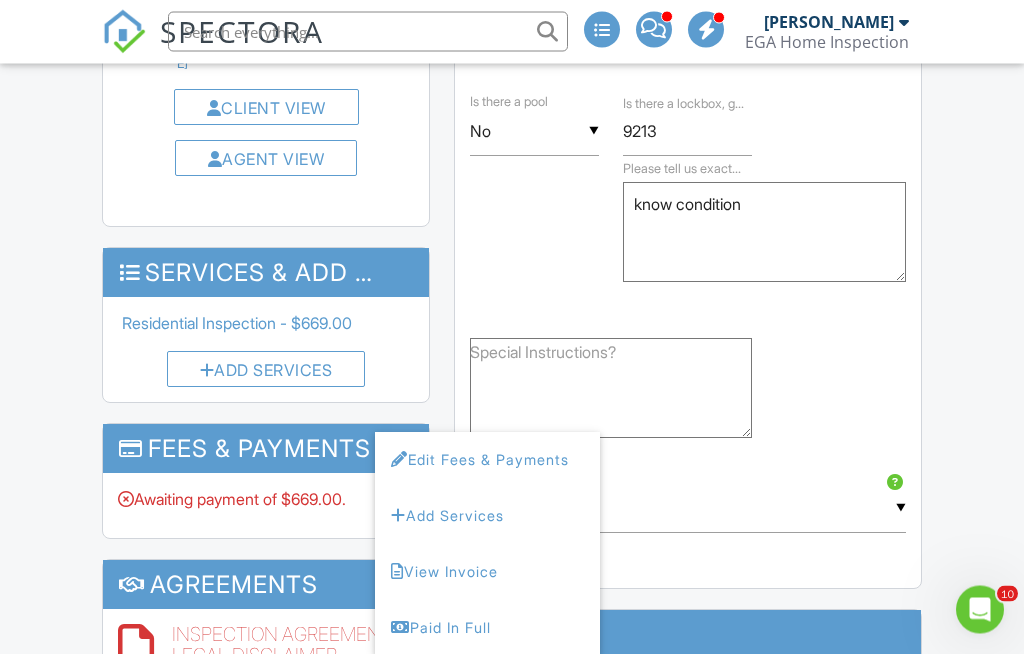 scroll, scrollTop: 1651, scrollLeft: 0, axis: vertical 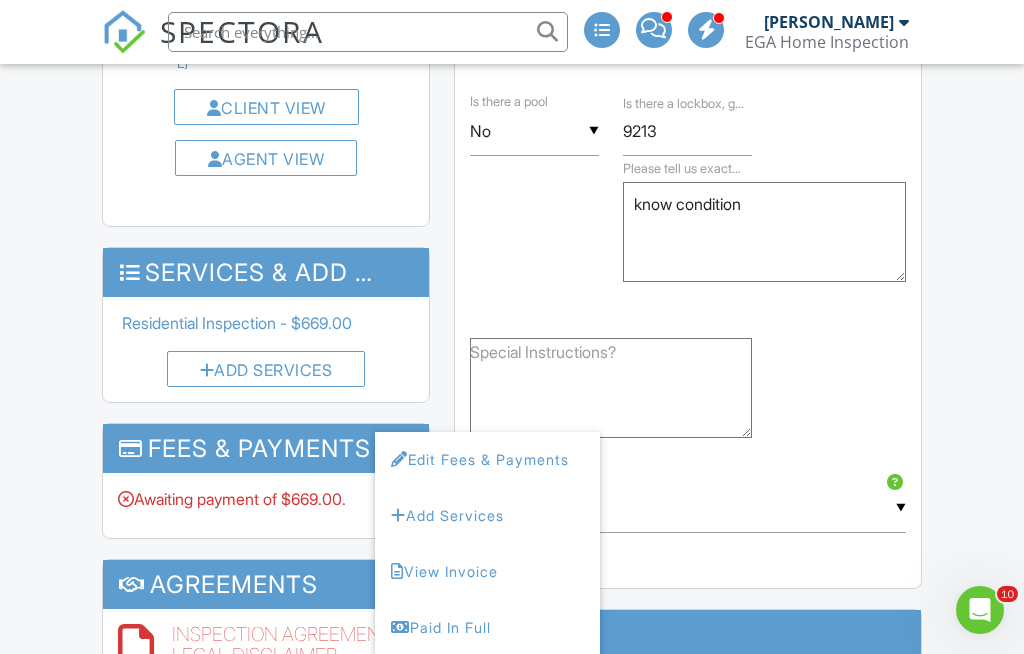click on "Edit Fees & Payments" at bounding box center [487, 460] 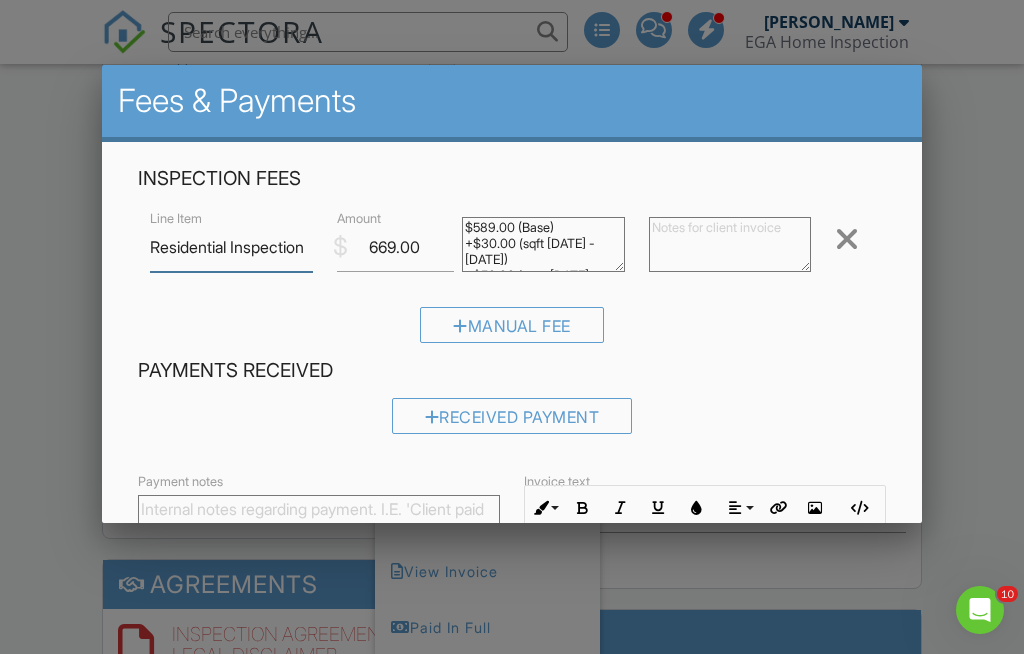 scroll, scrollTop: 0, scrollLeft: 0, axis: both 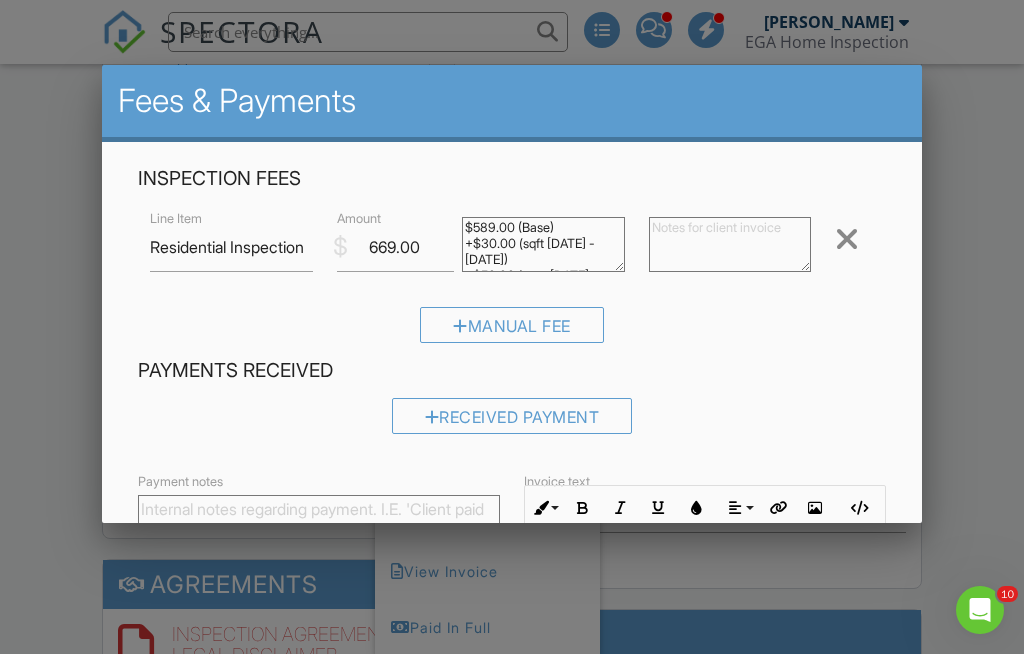 click on "$589.00 (Base)
+$30.00 (sqft 1700 - 1800)
+$50.00 (year 1900 - 1980)" at bounding box center (543, 244) 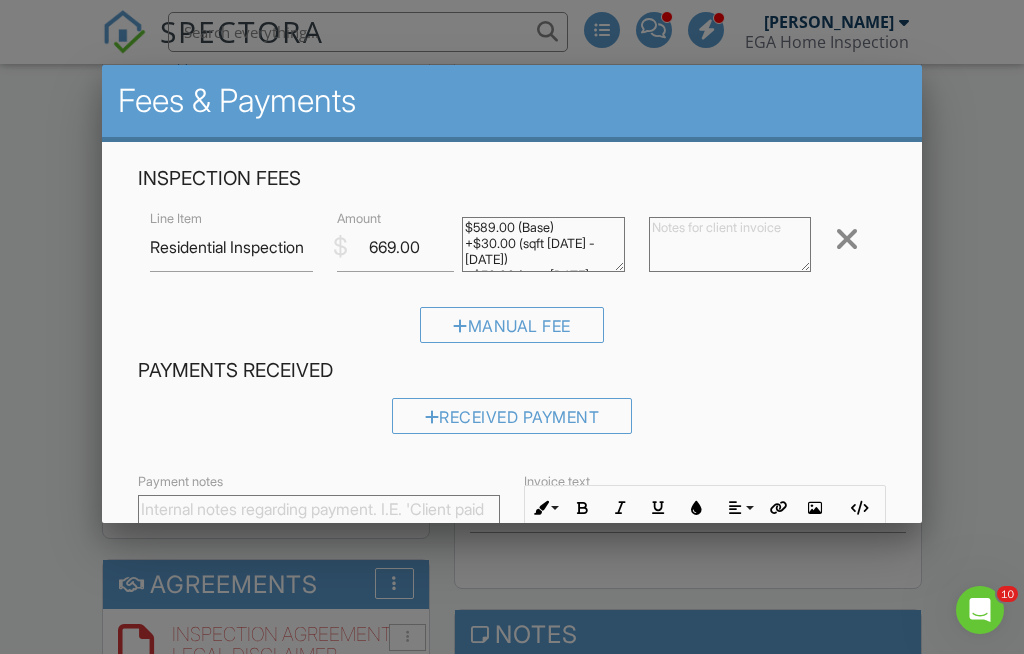 scroll, scrollTop: 1650, scrollLeft: 0, axis: vertical 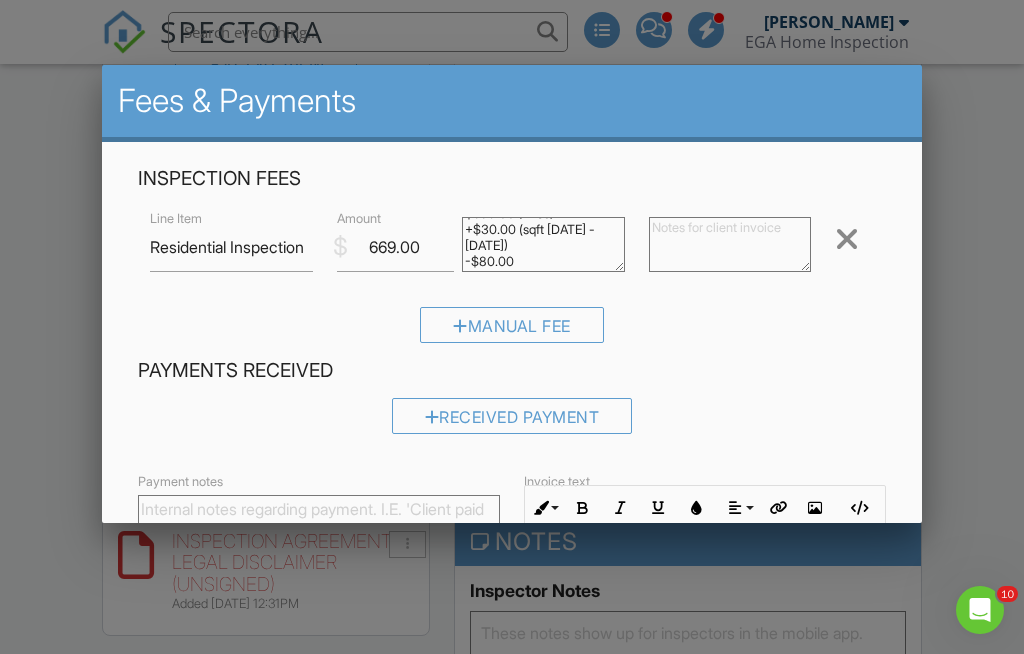type on "$589.00 (Base)
+$30.00 (sqft 1700 - 1800)
-$80.00
+$50.00 (year 1900 - 1980)" 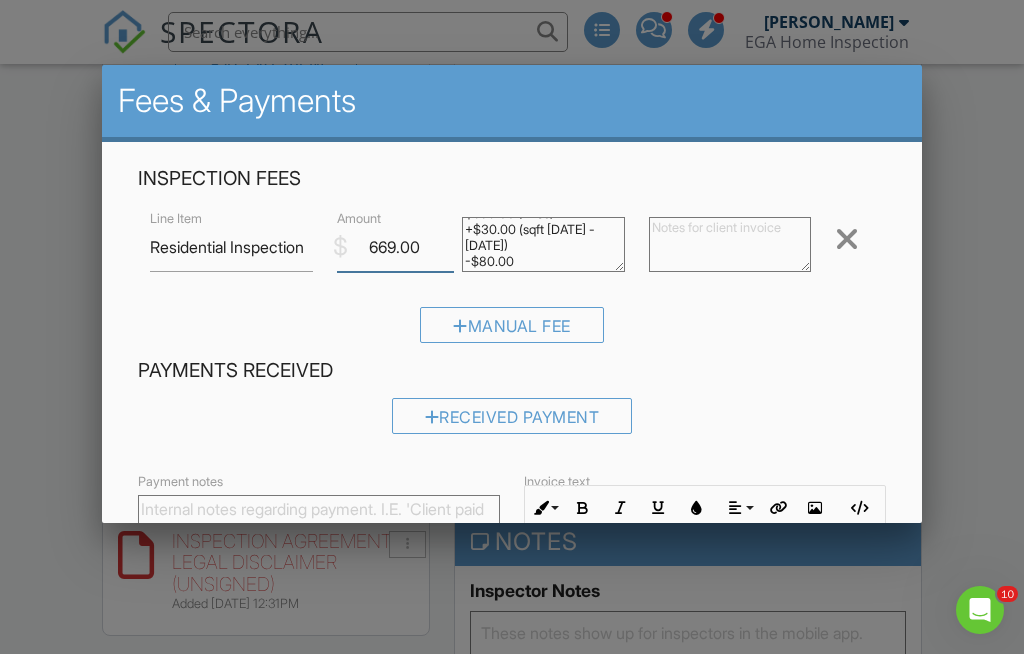 click on "669.00" at bounding box center (395, 247) 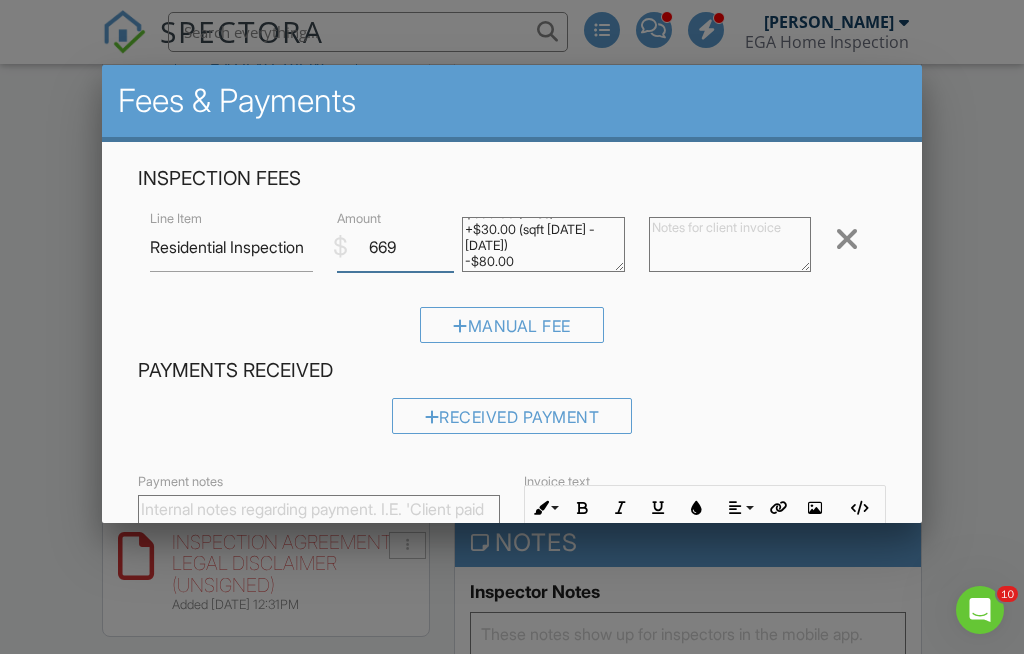 type on "669" 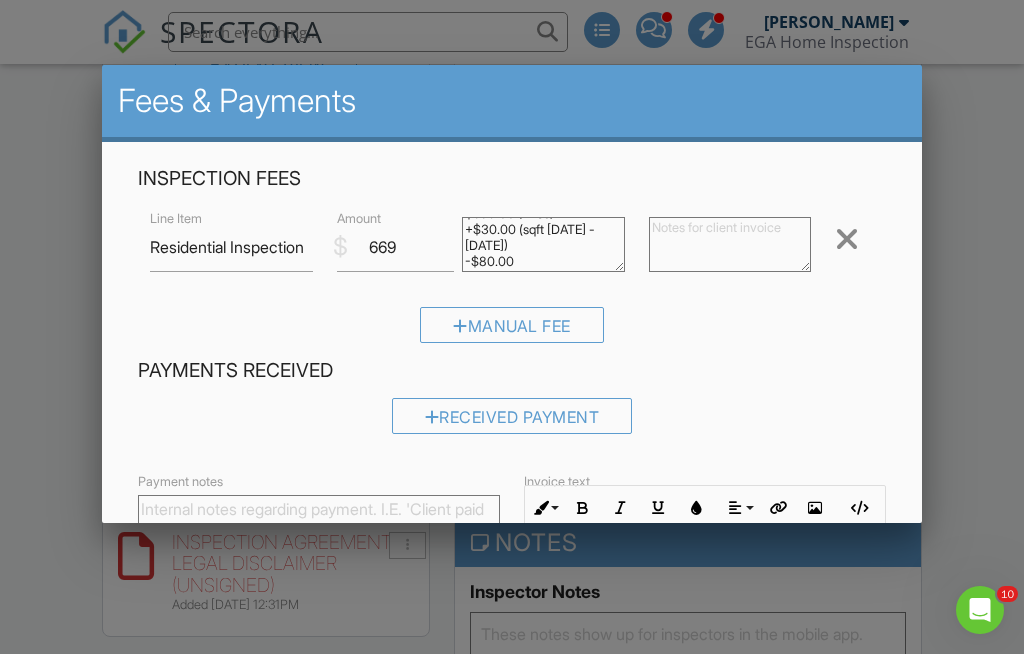click on "$589.00 (Base)
+$30.00 (sqft 1700 - 1800)
+$50.00 (year 1900 - 1980)" at bounding box center [543, 244] 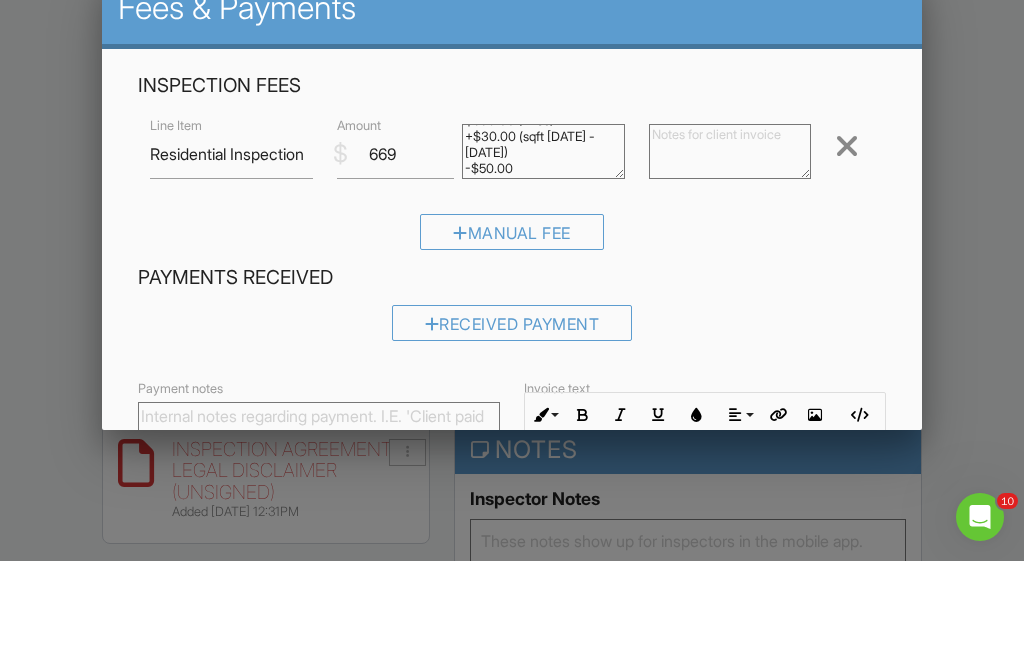 type on "$589.00 (Base)
+$30.00 (sqft 1700 - 1800)
-$50.00
+$50.00 (year 1900 - 1980)" 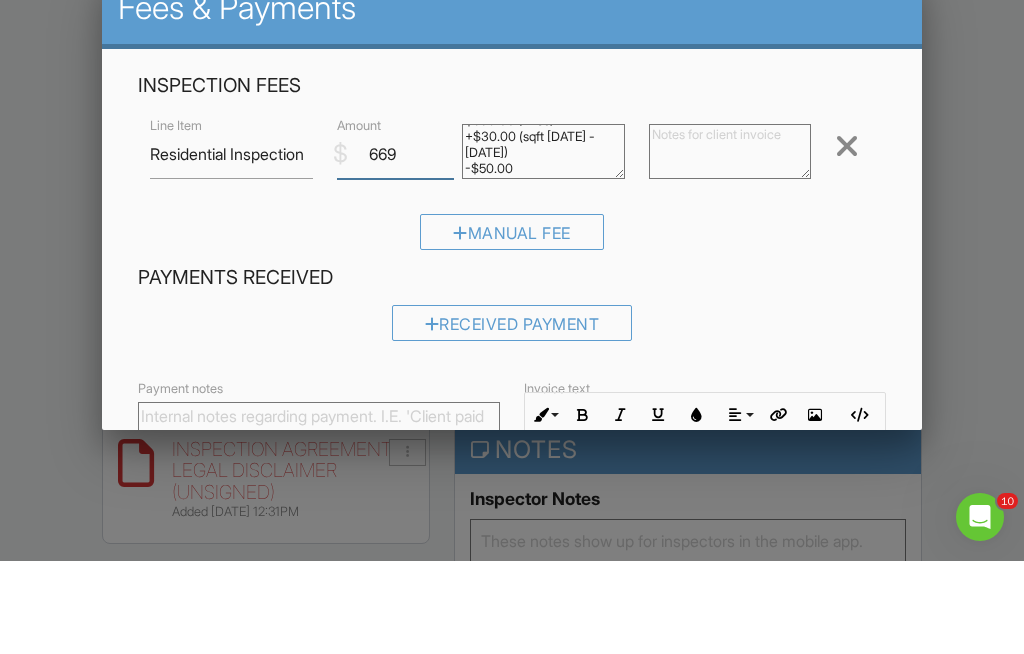 click on "669" at bounding box center (395, 247) 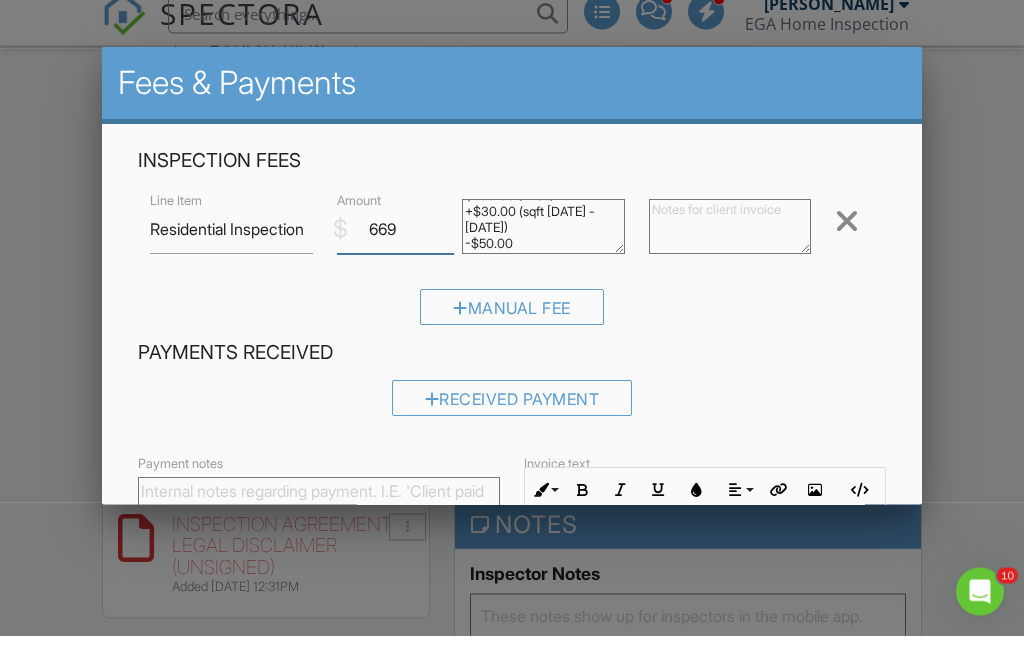 click on "669" at bounding box center (395, 247) 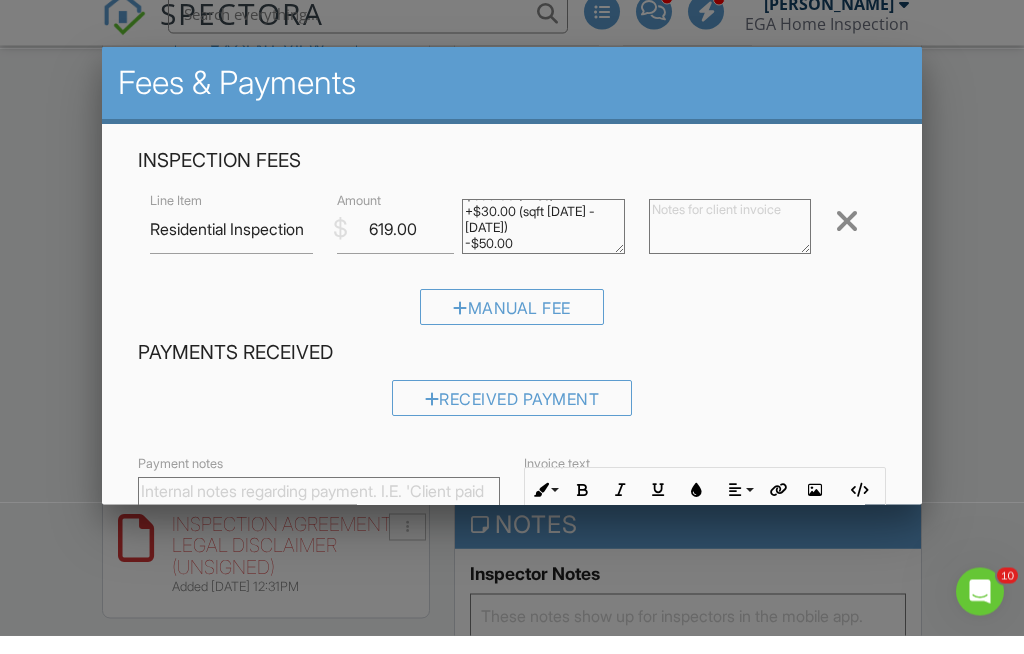 scroll, scrollTop: 1762, scrollLeft: 0, axis: vertical 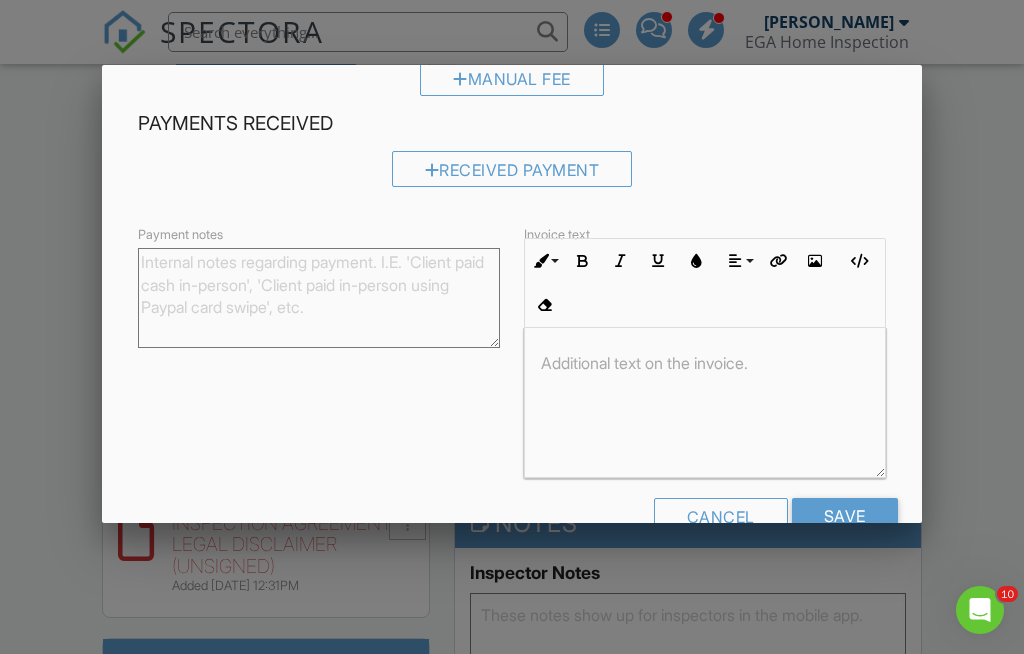 type on "619.00" 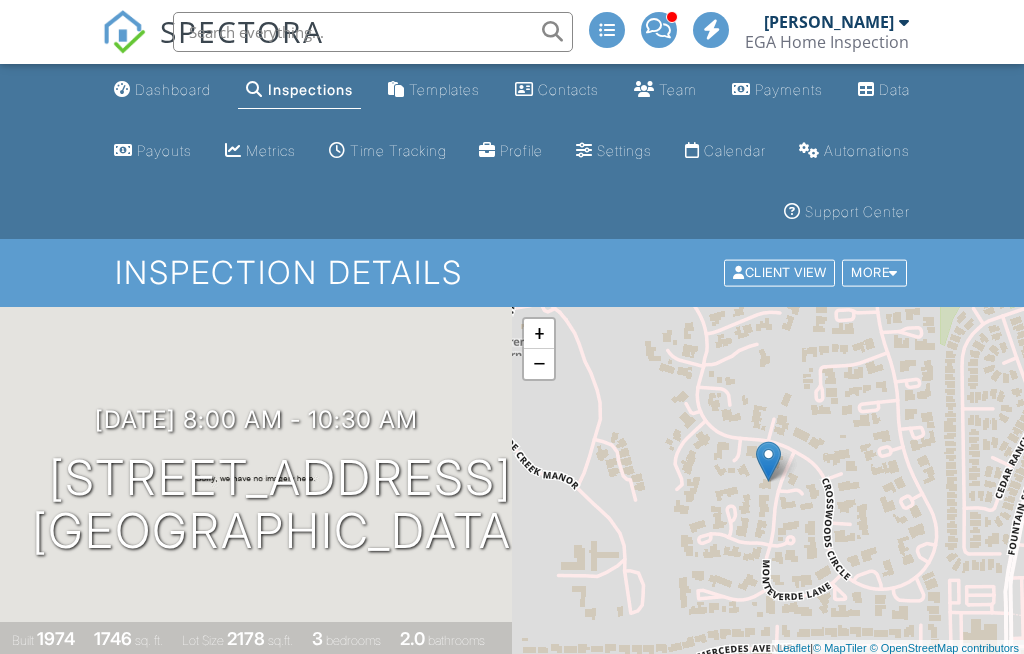 scroll, scrollTop: 1280, scrollLeft: 0, axis: vertical 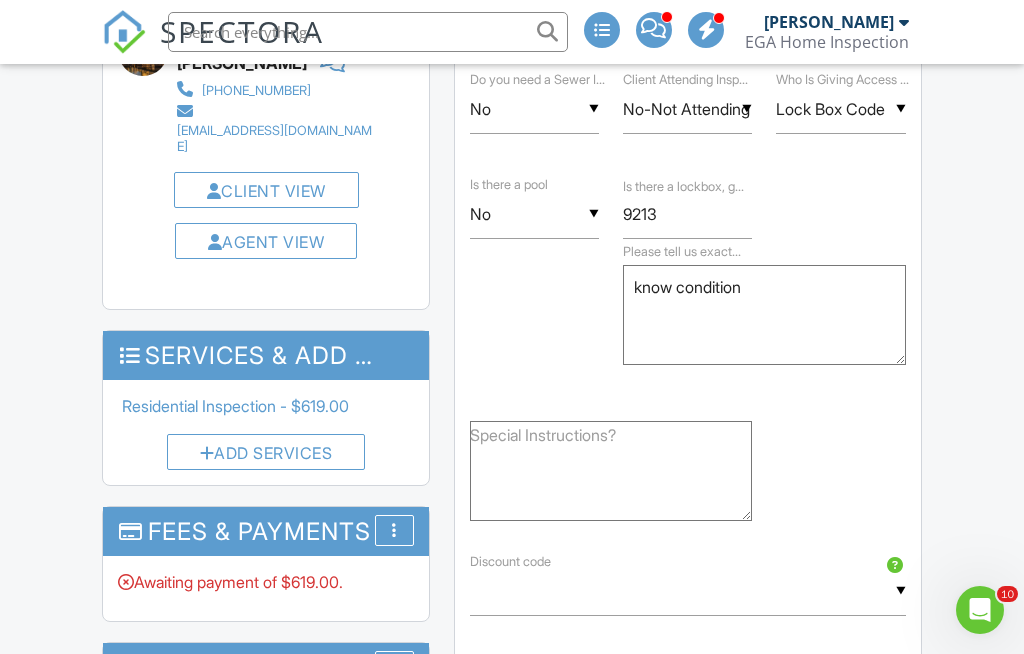 click on "More" at bounding box center [394, 530] 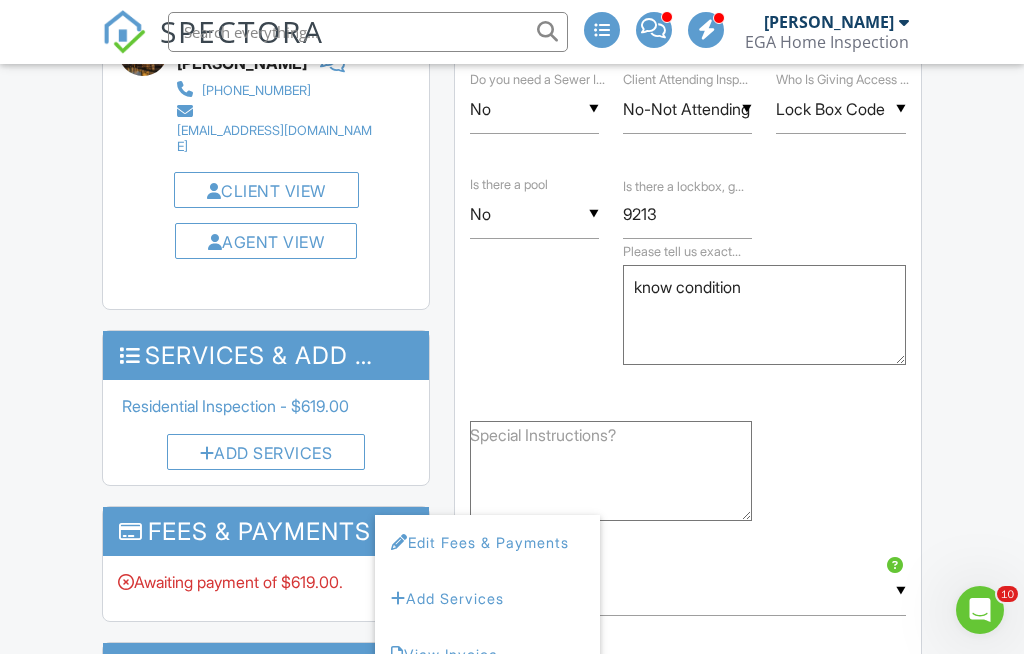 click on "Edit Fees & Payments" at bounding box center (487, 543) 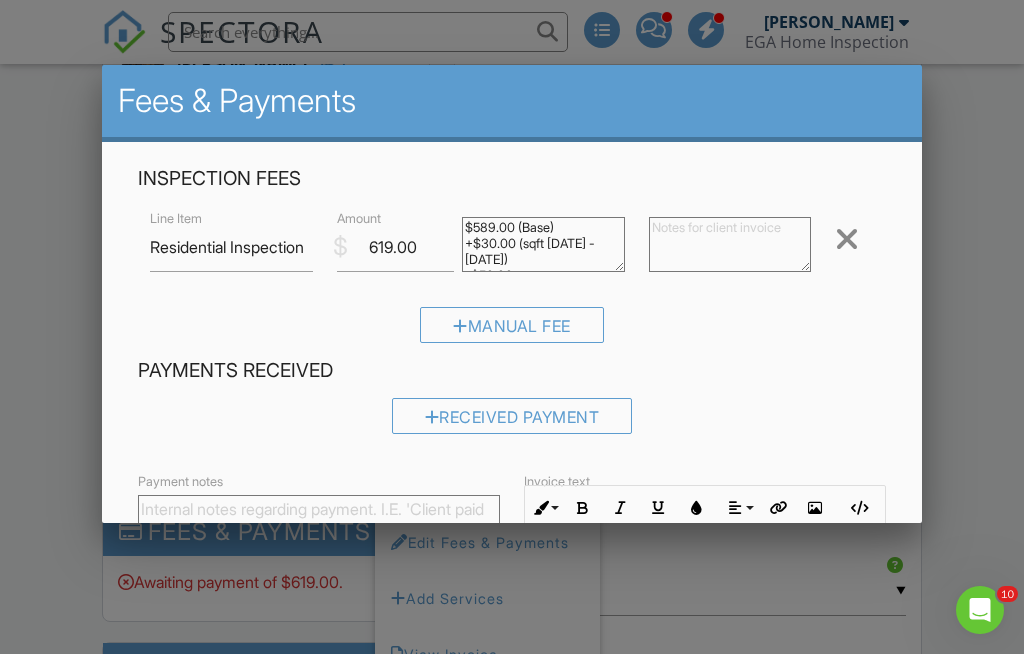 click on "$589.00 (Base)
+$30.00 (sqft 1700 - 1800)
-$50.00
+$50.00 (year 1900 - 1980)" at bounding box center [543, 244] 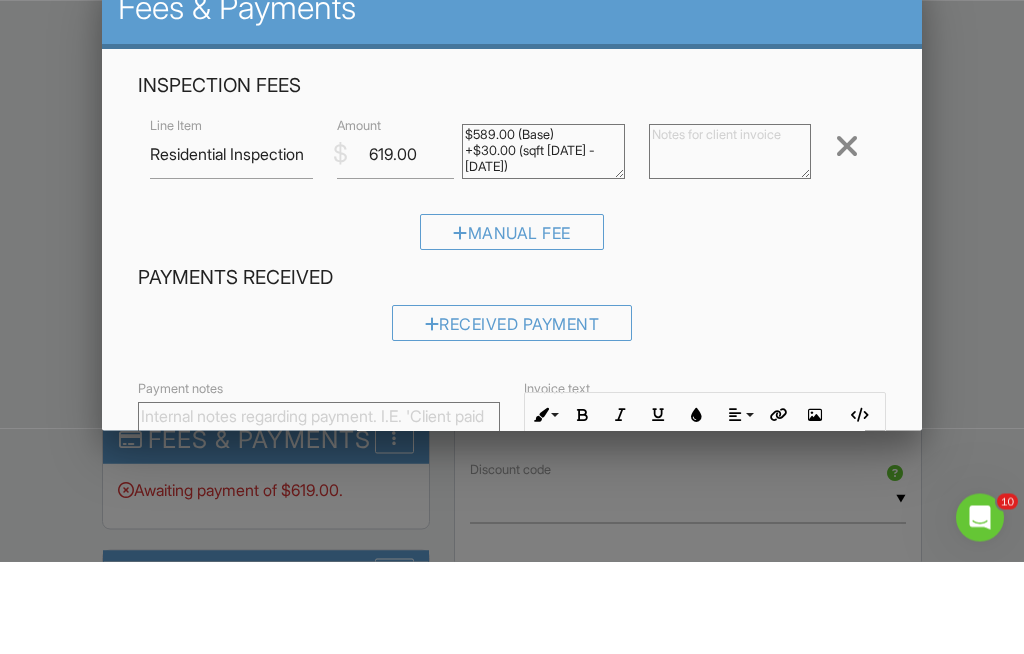 scroll, scrollTop: 13, scrollLeft: 0, axis: vertical 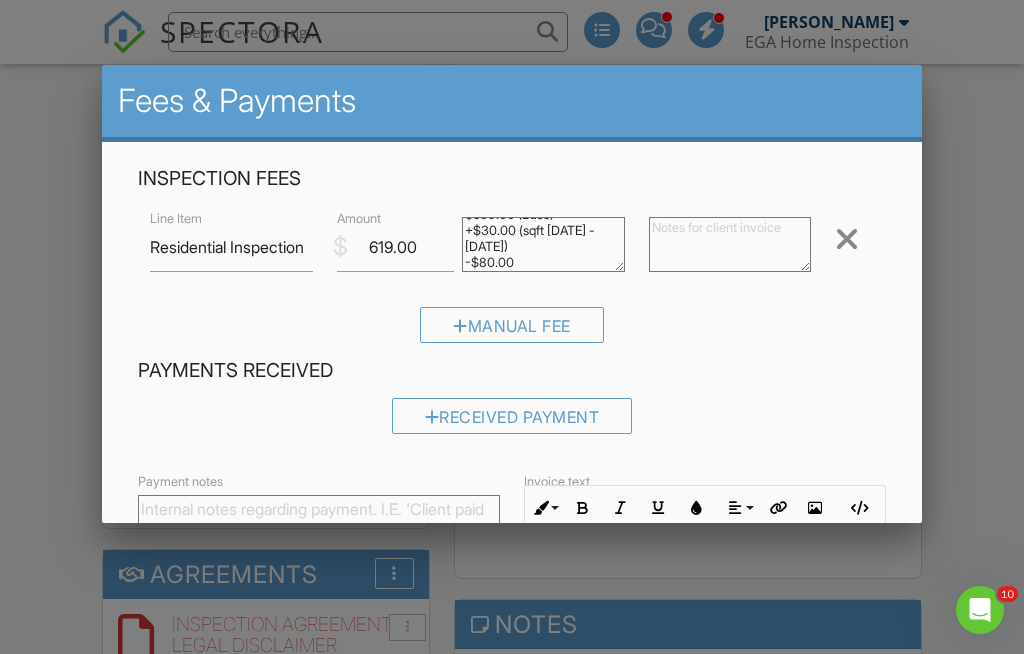 type on "$589.00 (Base)
+$30.00 (sqft 1700 - 1800)
-$80.00
-$50.00
+$50.00 (year 1900 - 1980)" 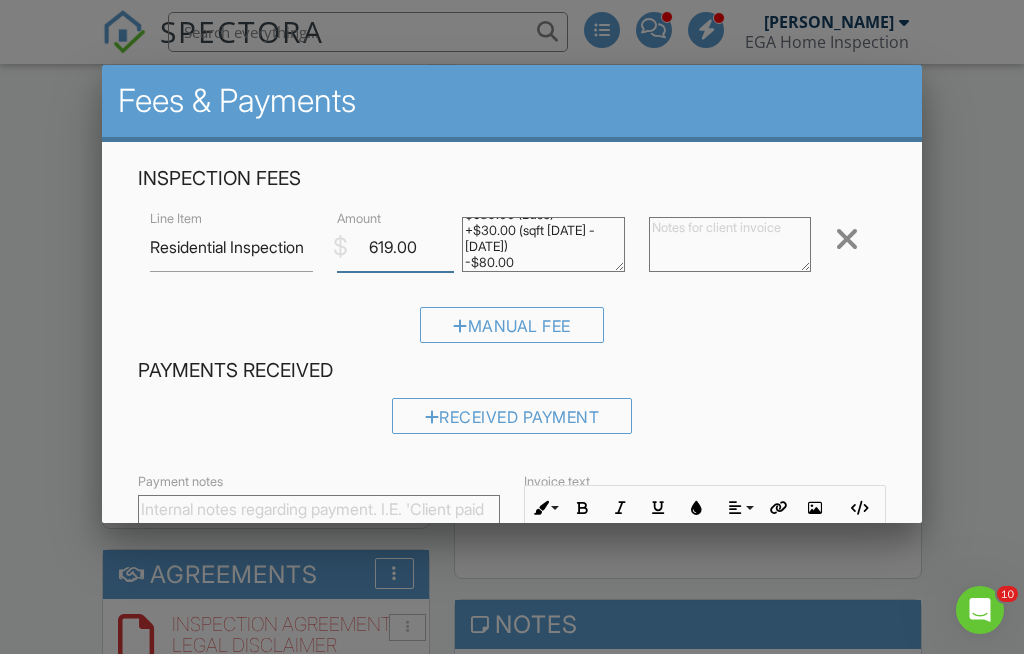 click on "619.00" at bounding box center (395, 247) 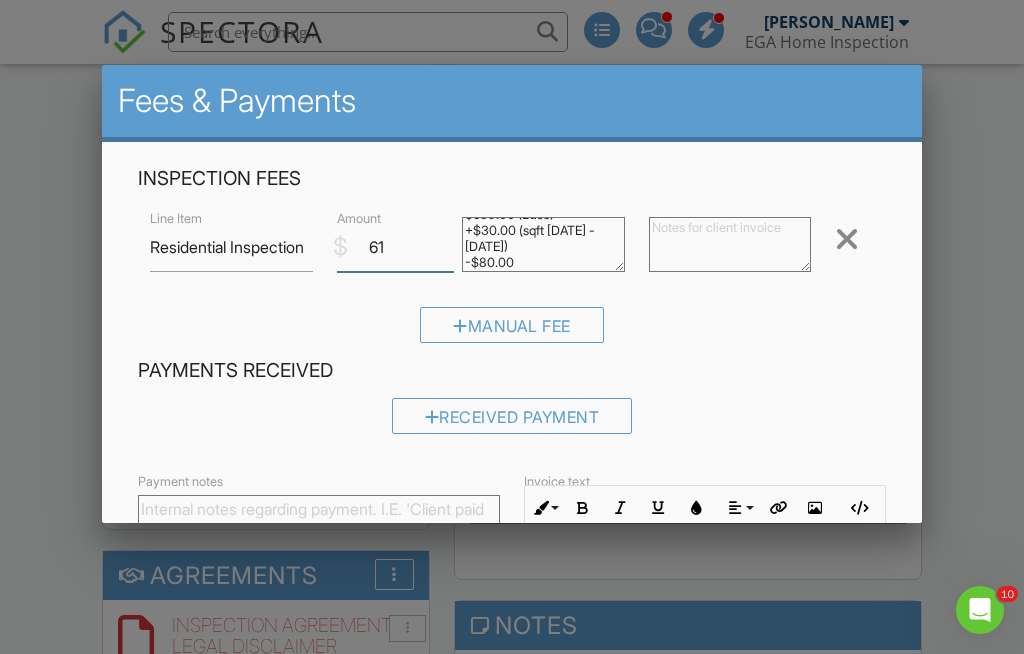 type on "6" 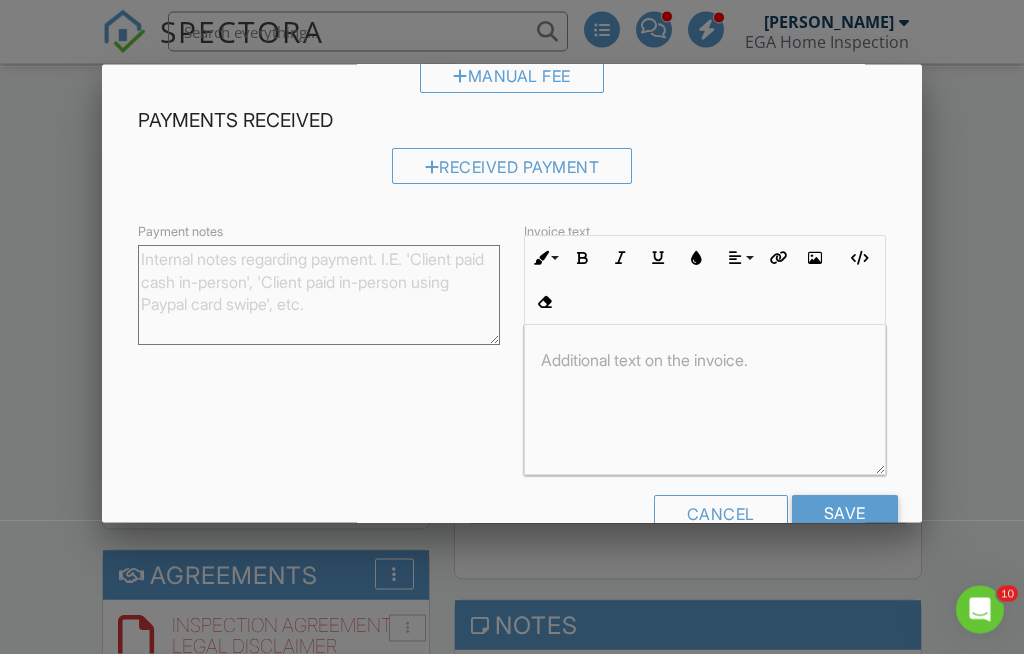 scroll, scrollTop: 247, scrollLeft: 0, axis: vertical 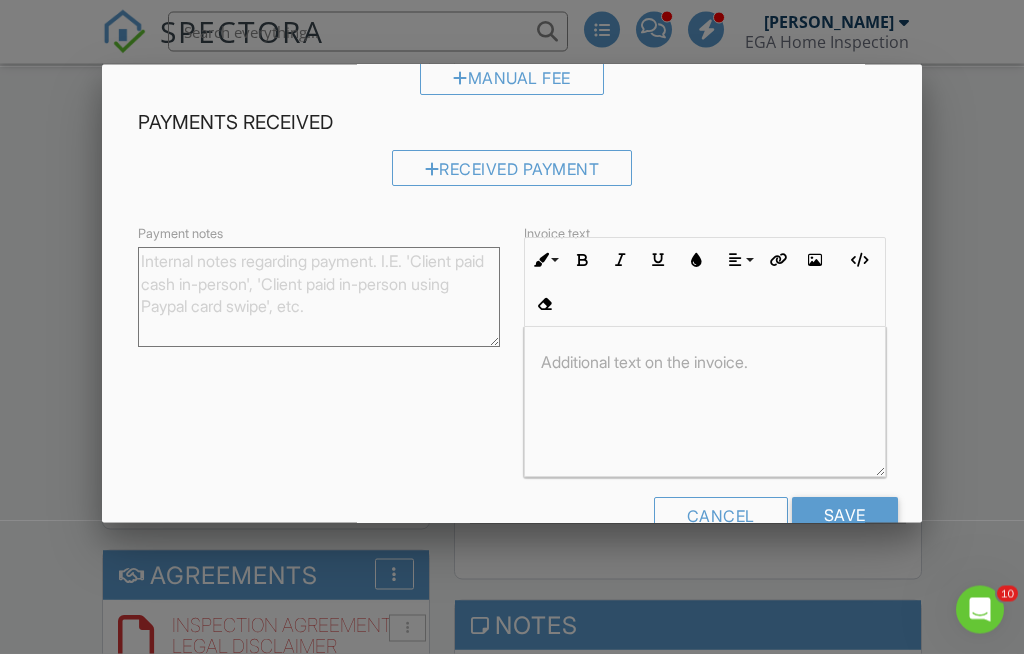 type 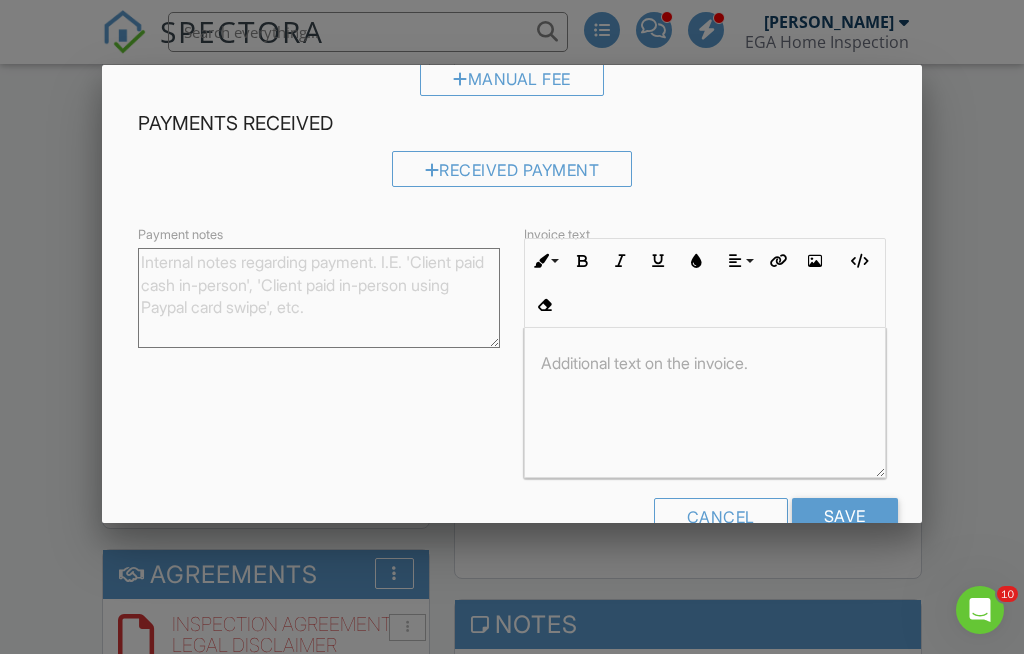 scroll, scrollTop: 1509, scrollLeft: 0, axis: vertical 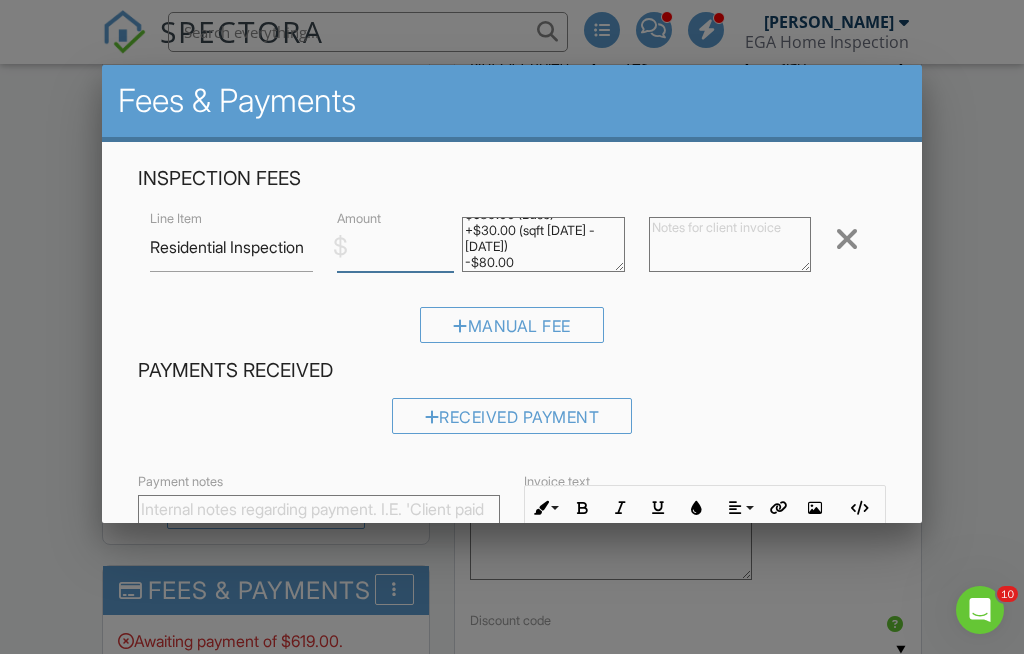click on "Save" at bounding box center (845, 763) 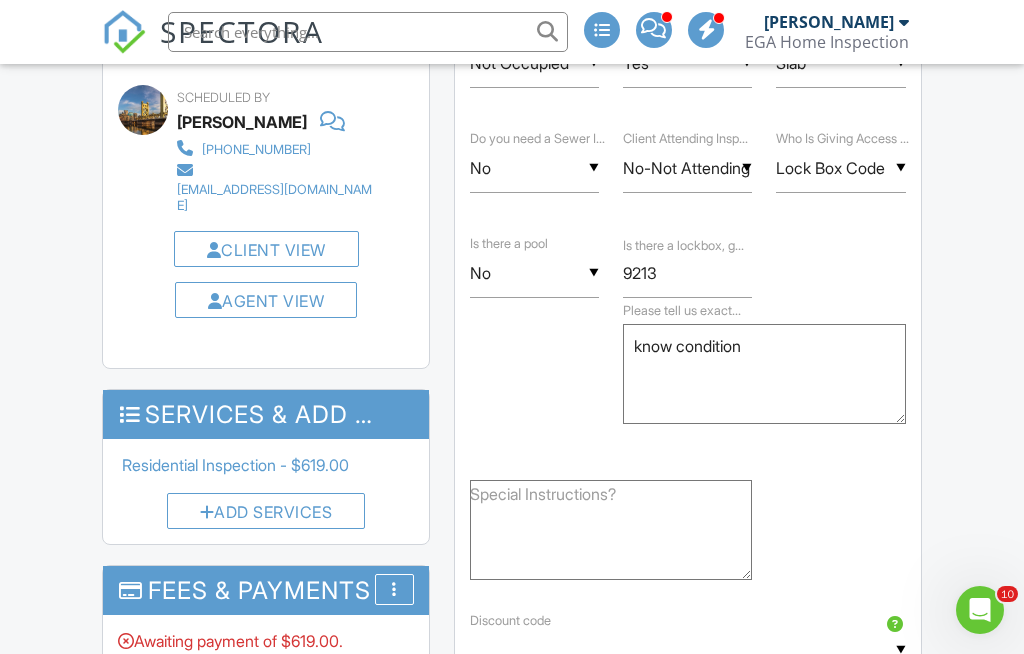 click on "More" at bounding box center (394, 589) 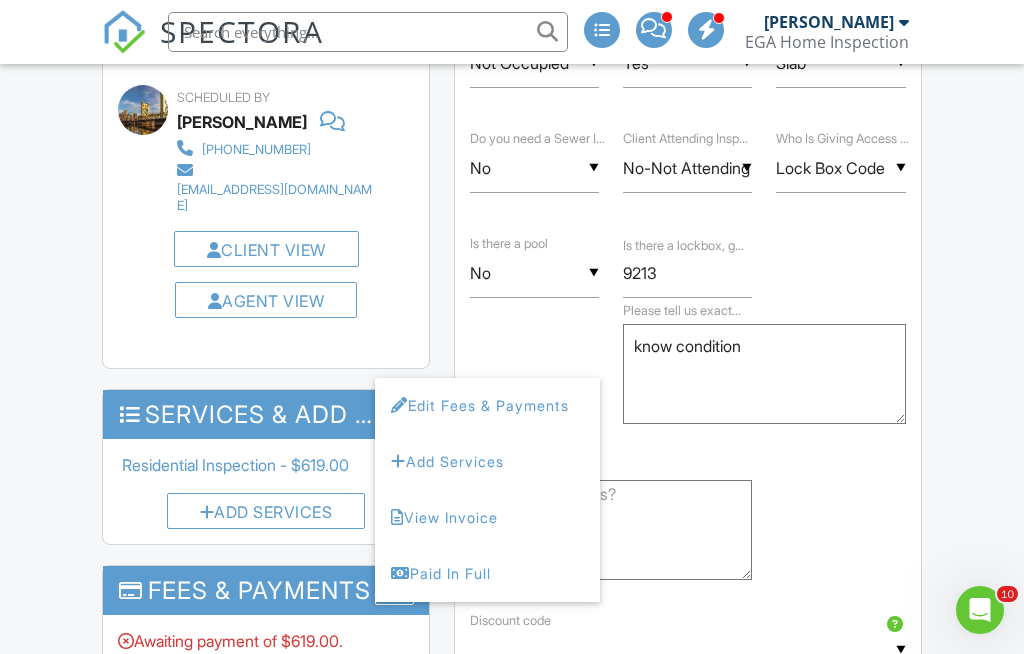 click on "Edit Fees & Payments" at bounding box center (487, 406) 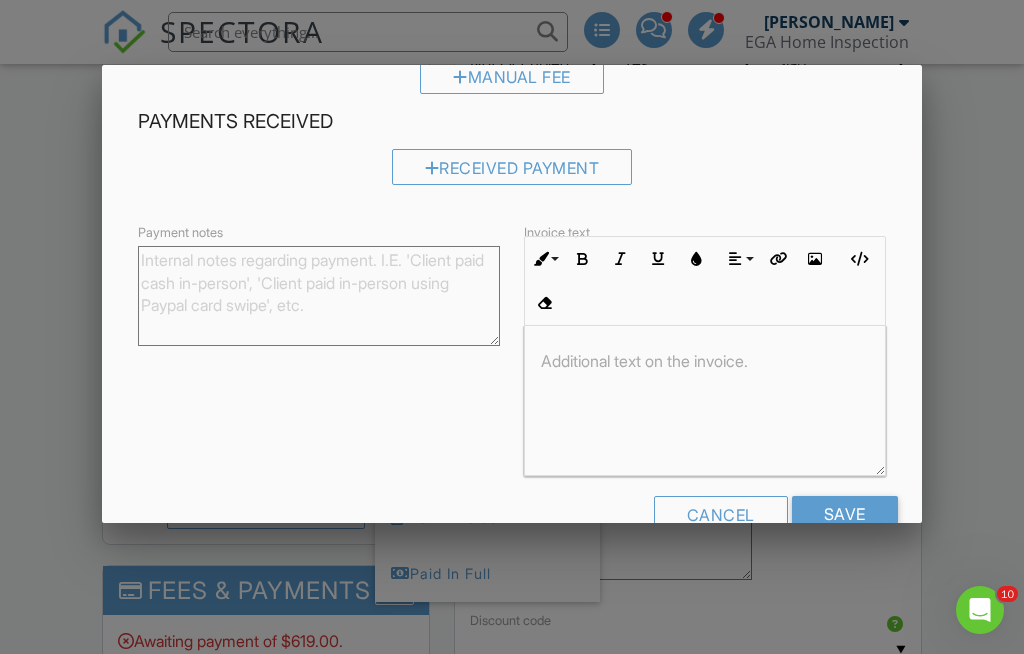 scroll, scrollTop: 247, scrollLeft: 0, axis: vertical 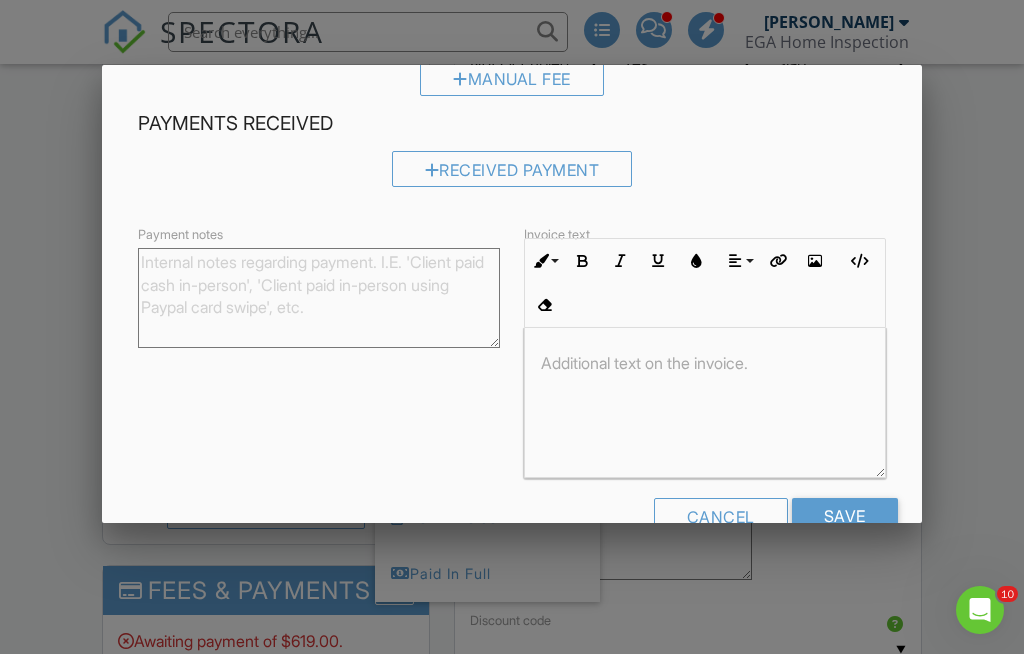 click on "Save" at bounding box center (845, 516) 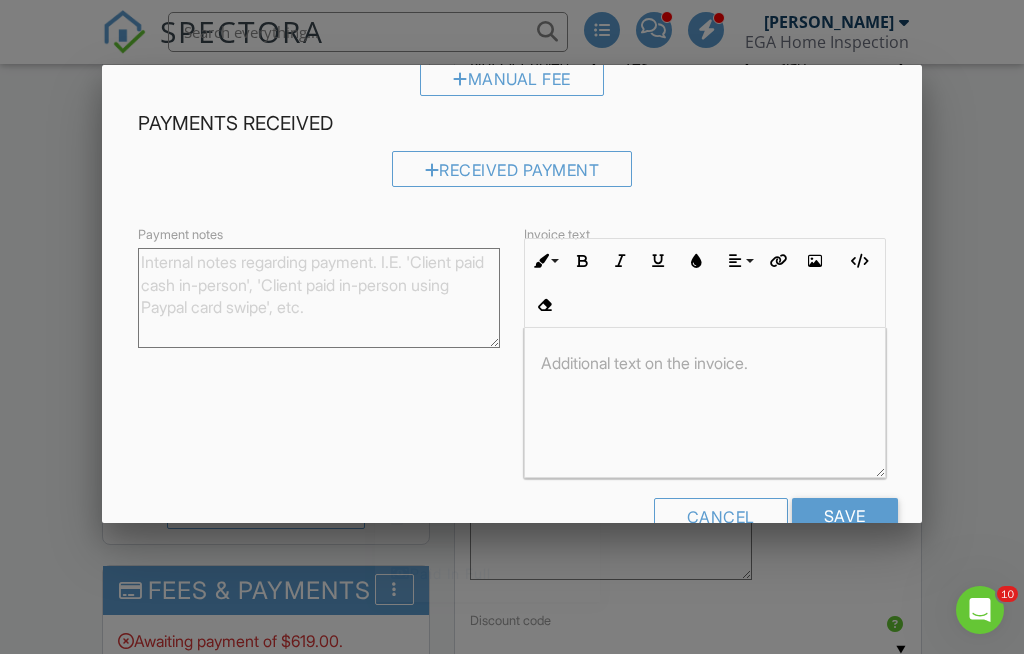 scroll, scrollTop: 0, scrollLeft: 0, axis: both 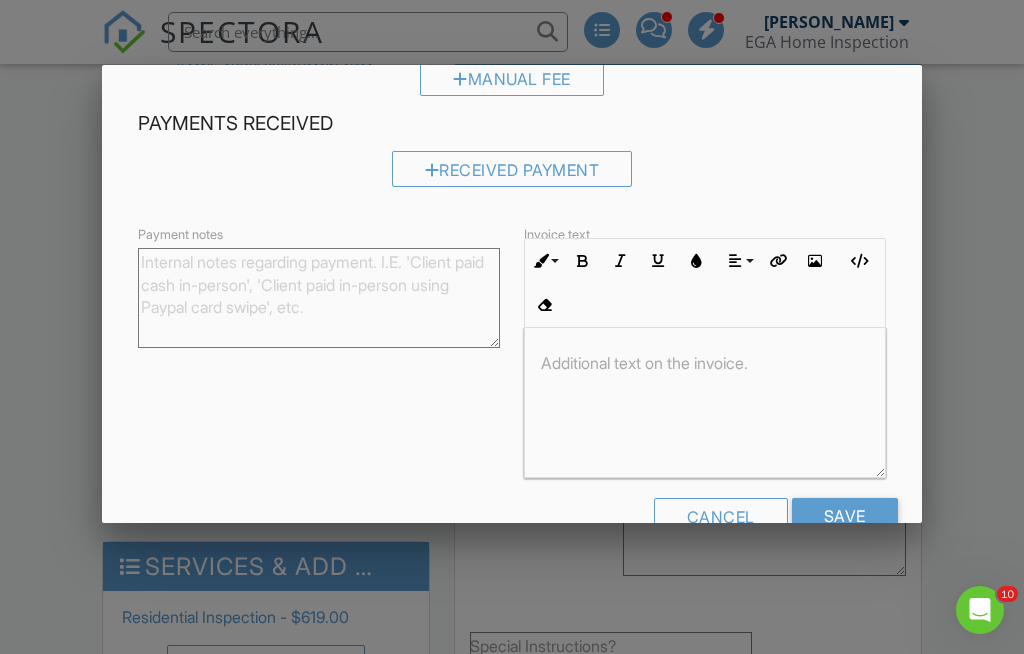 click on "Save" at bounding box center [845, 516] 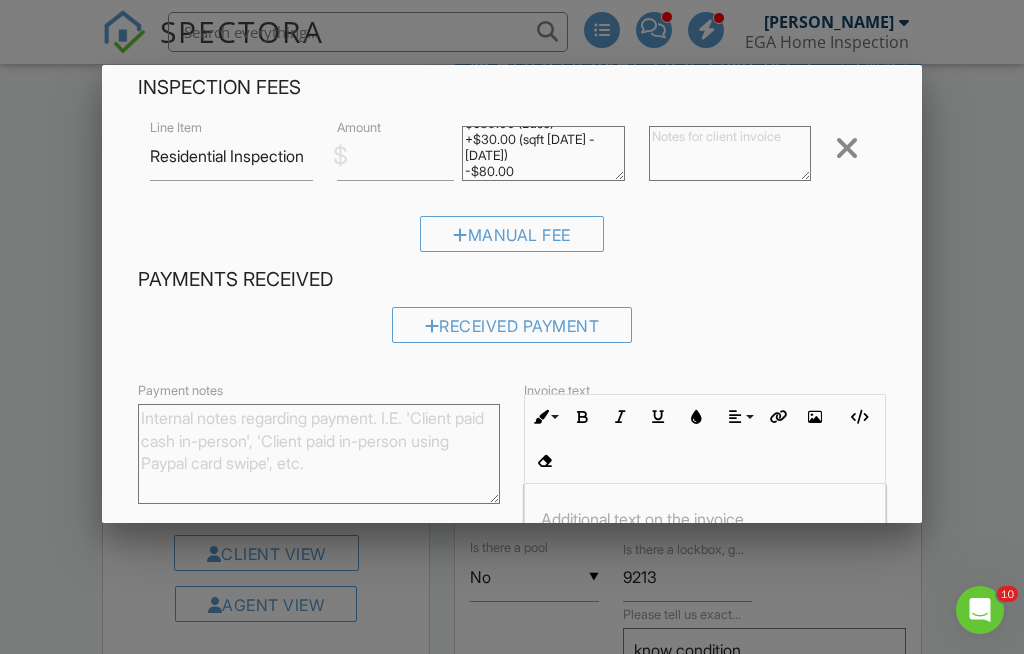 scroll, scrollTop: 127, scrollLeft: 0, axis: vertical 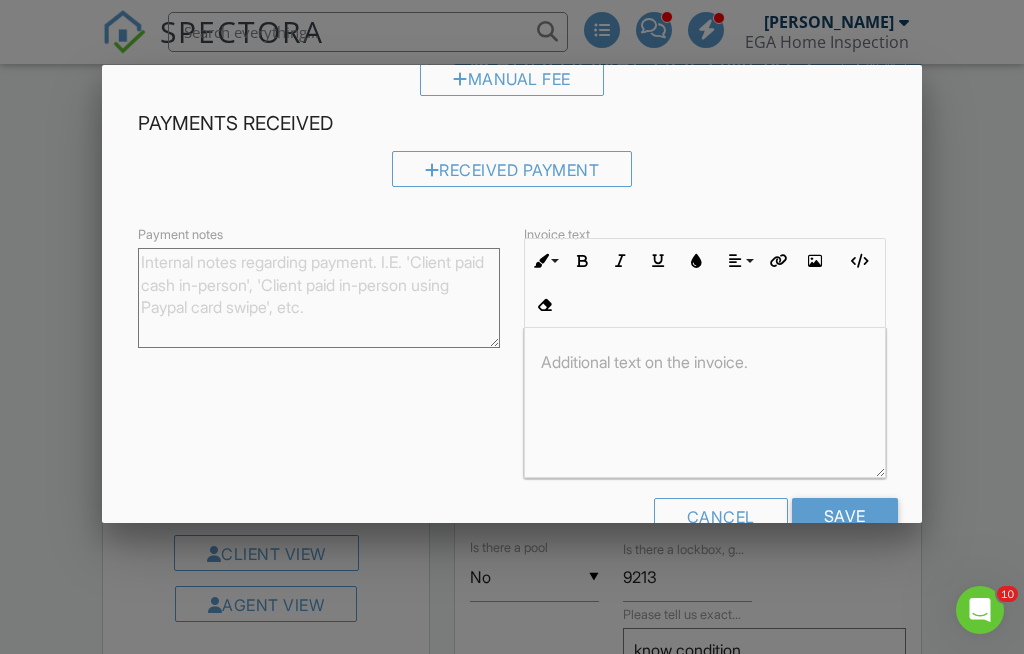 click on "Save" at bounding box center (845, 516) 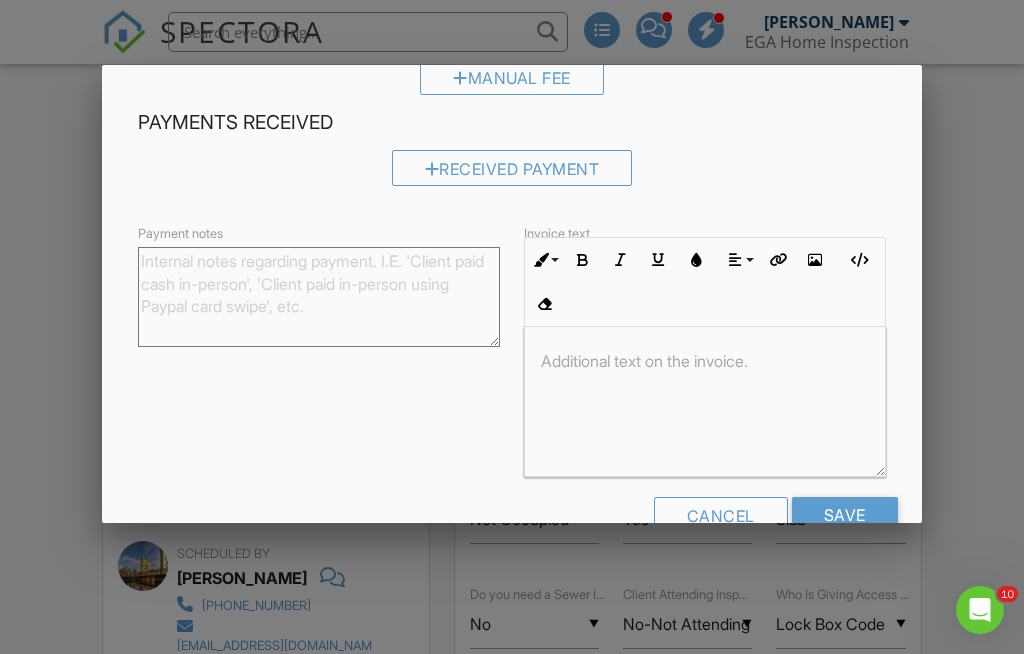 scroll, scrollTop: 247, scrollLeft: 0, axis: vertical 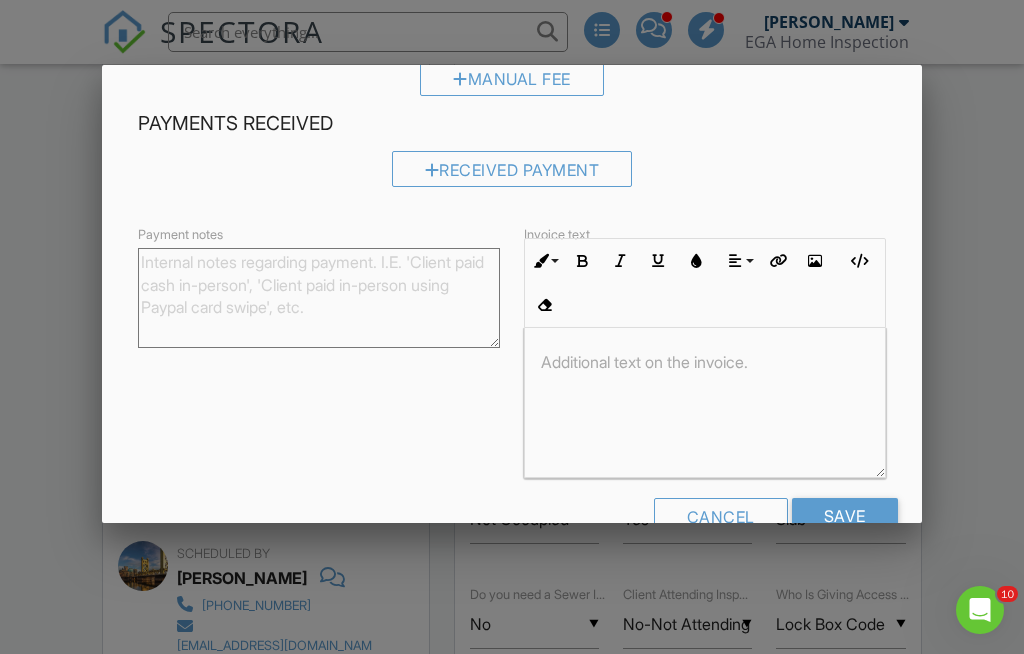 click on "Save" at bounding box center (845, 516) 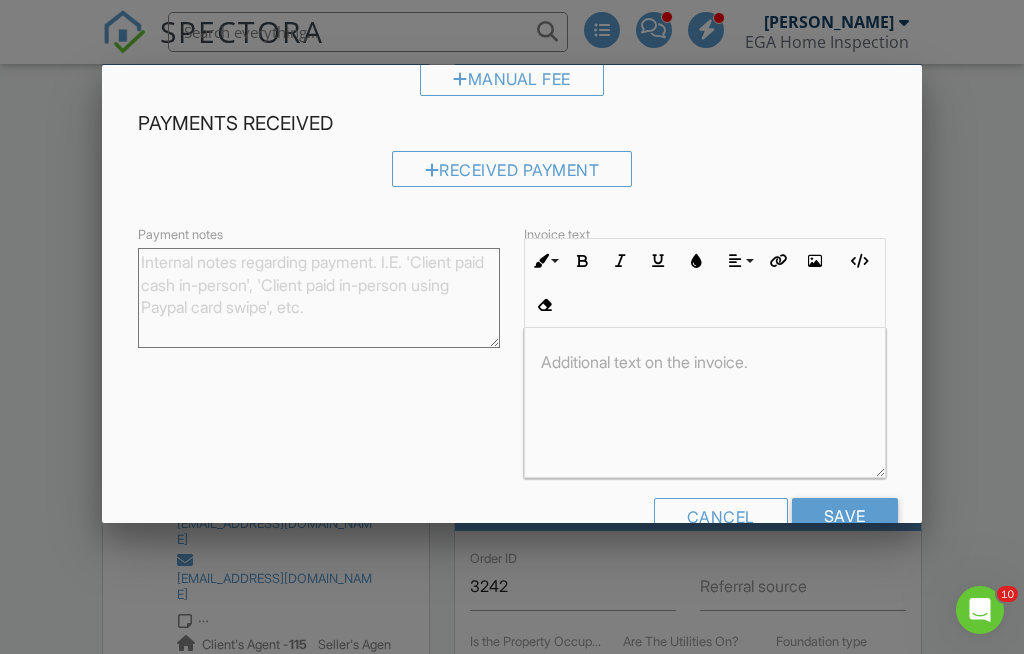 scroll, scrollTop: 0, scrollLeft: 0, axis: both 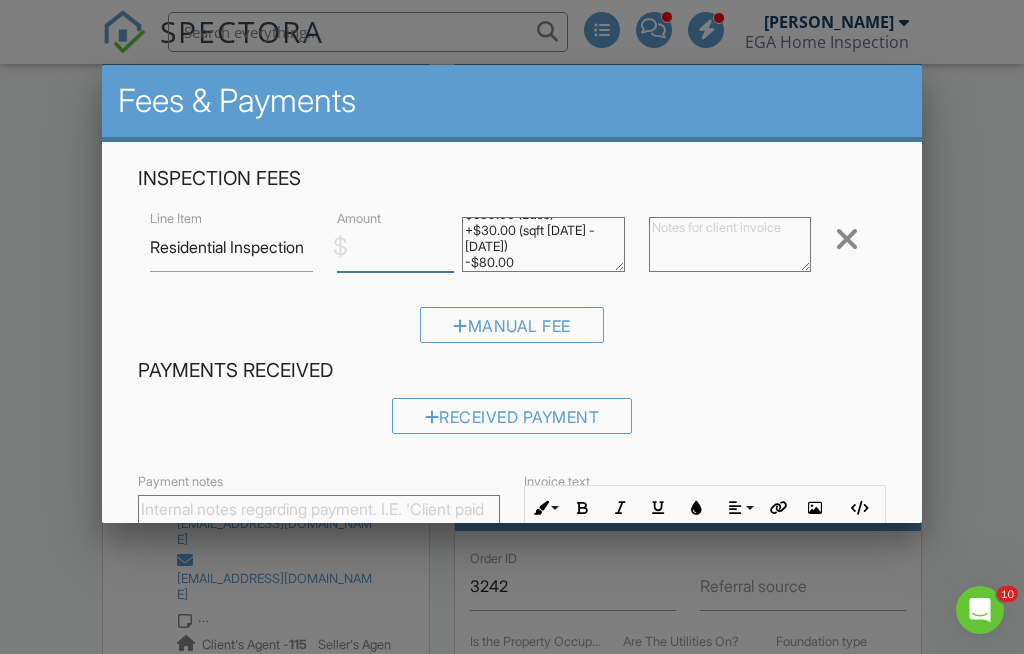click on "Save" at bounding box center (845, 763) 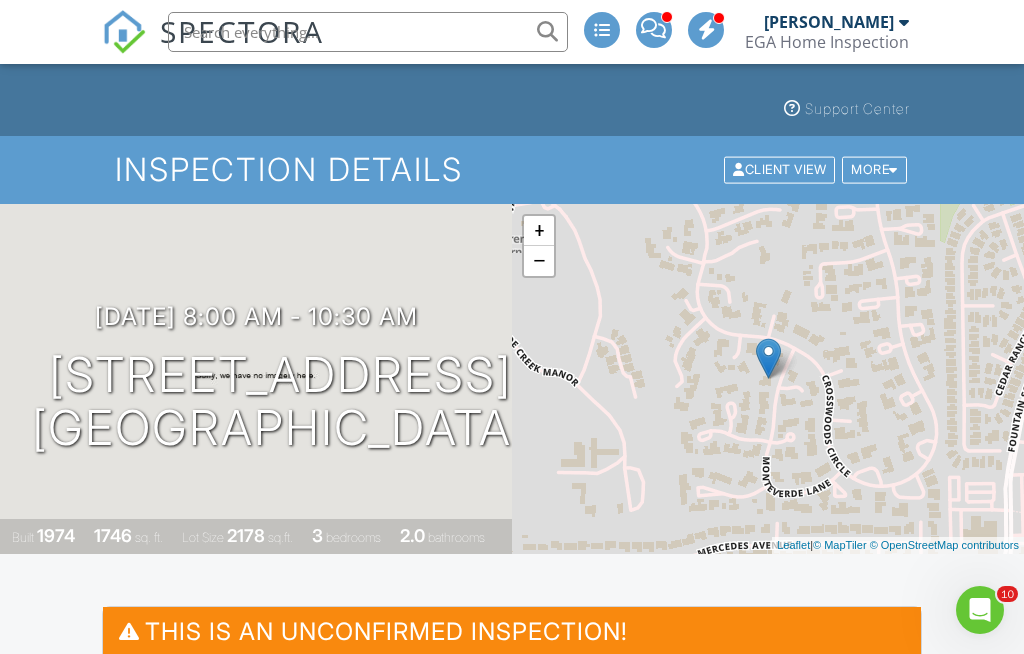 scroll, scrollTop: 0, scrollLeft: 0, axis: both 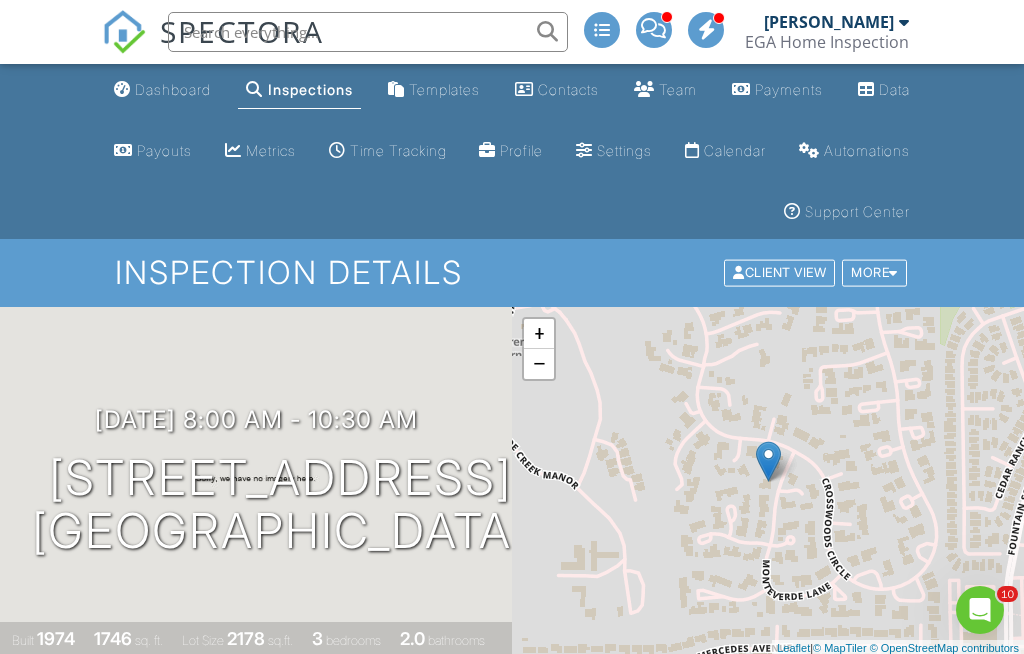 click on "Dashboard" at bounding box center (173, 89) 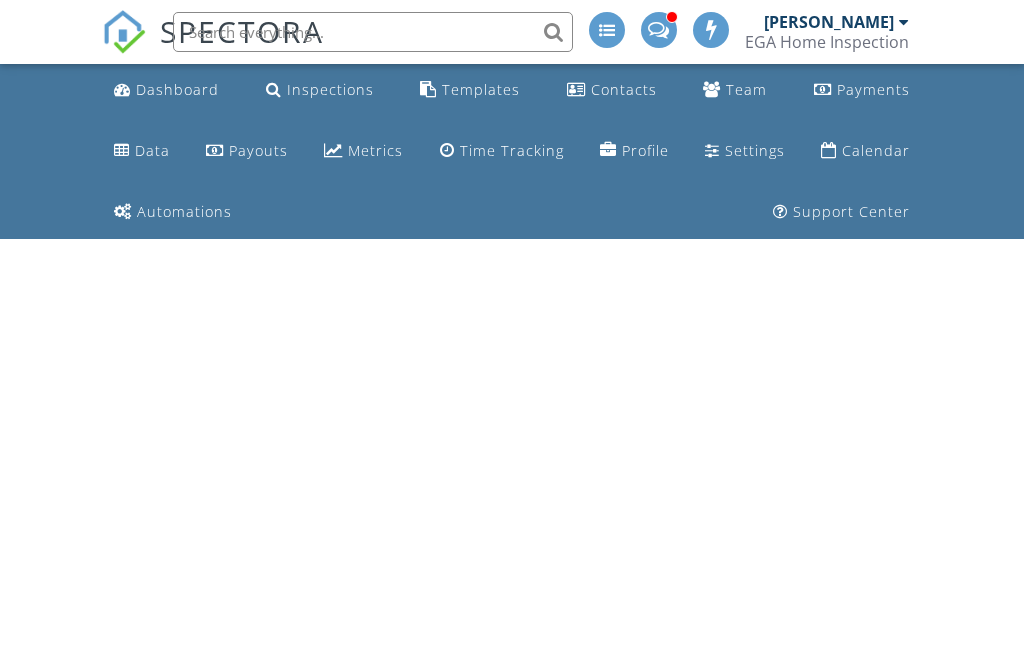scroll, scrollTop: 0, scrollLeft: 0, axis: both 